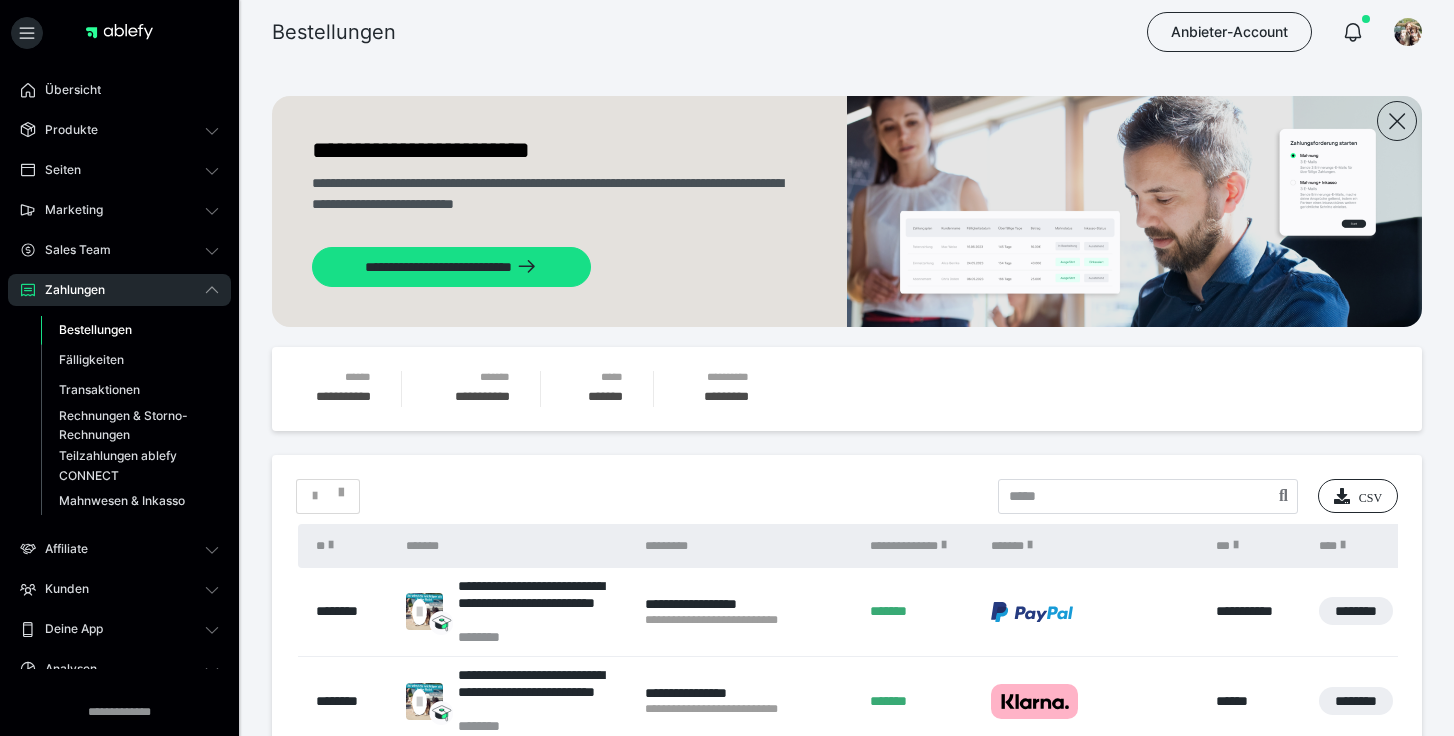 scroll, scrollTop: 0, scrollLeft: 0, axis: both 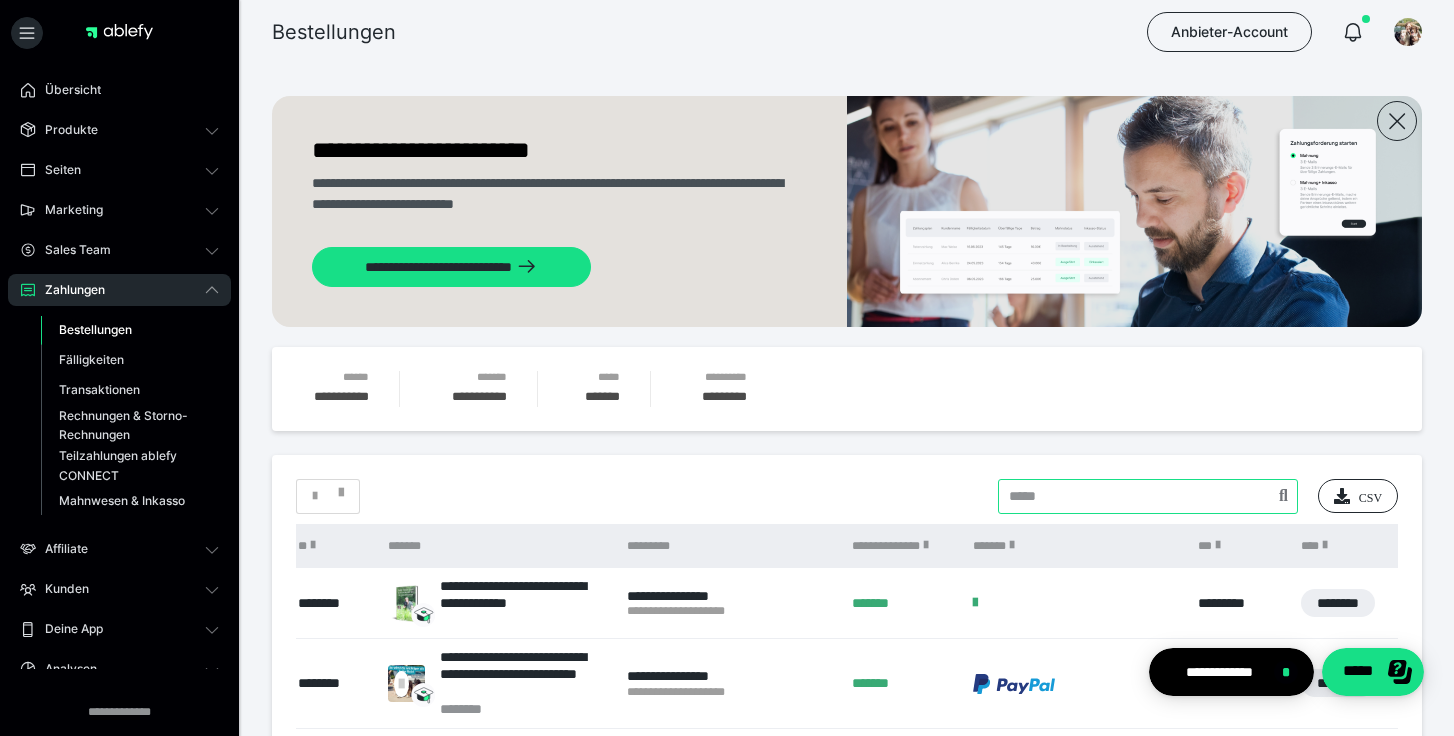 click at bounding box center (1148, 496) 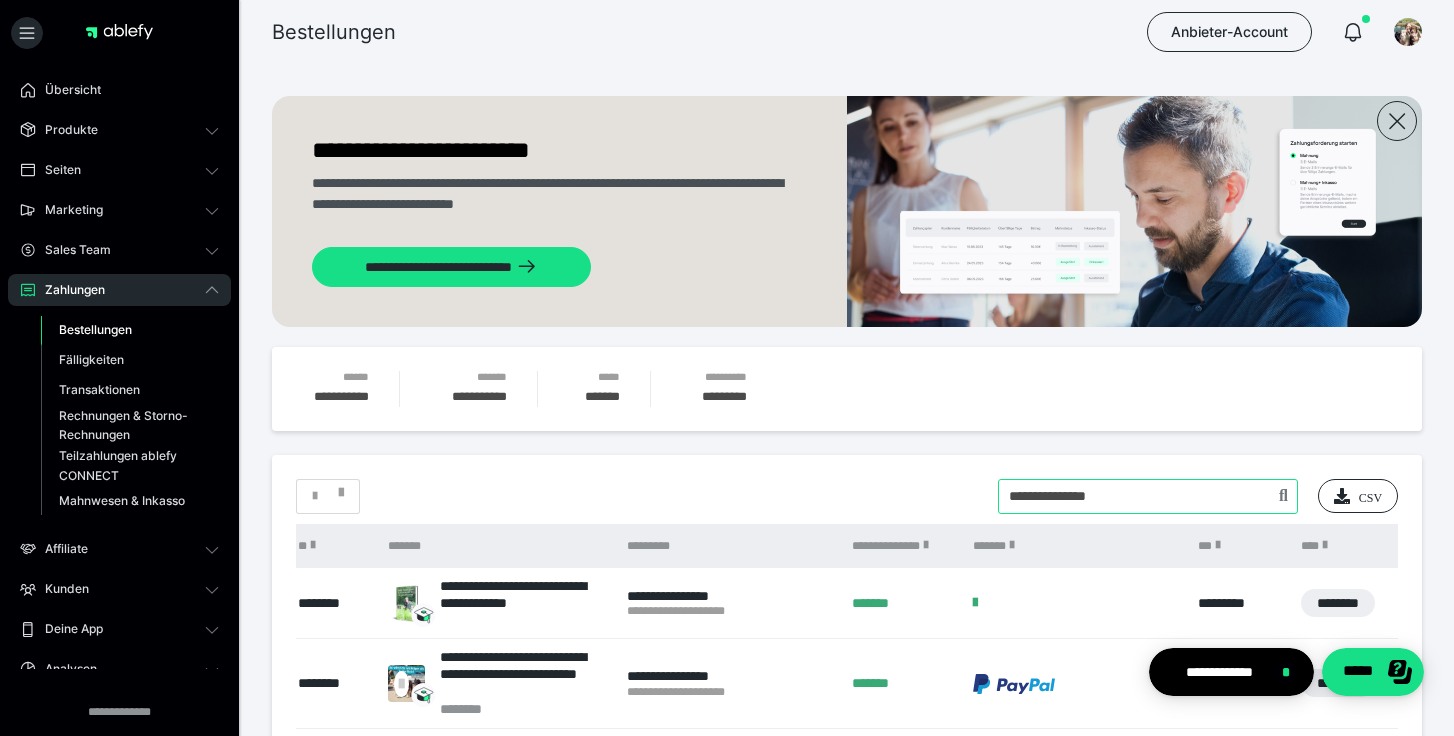 type on "**********" 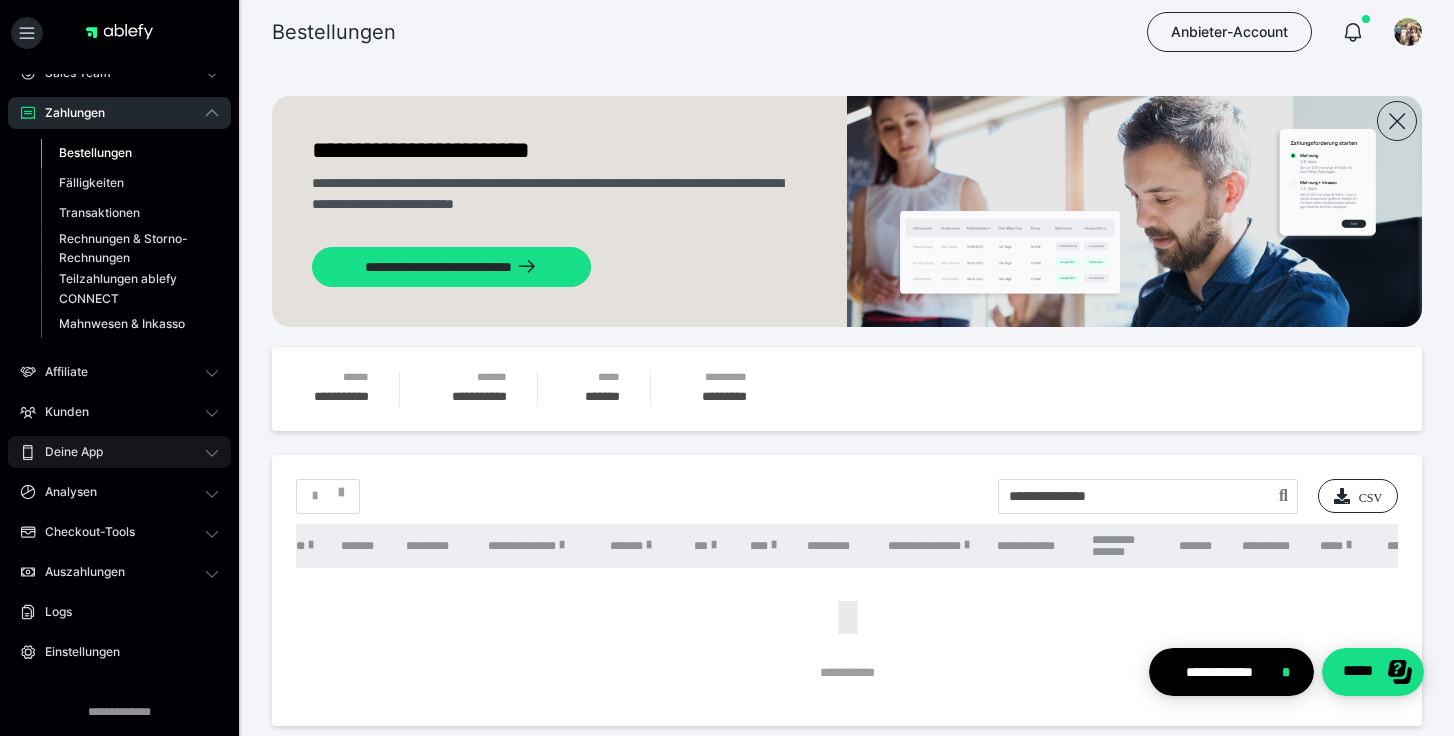scroll, scrollTop: 176, scrollLeft: 0, axis: vertical 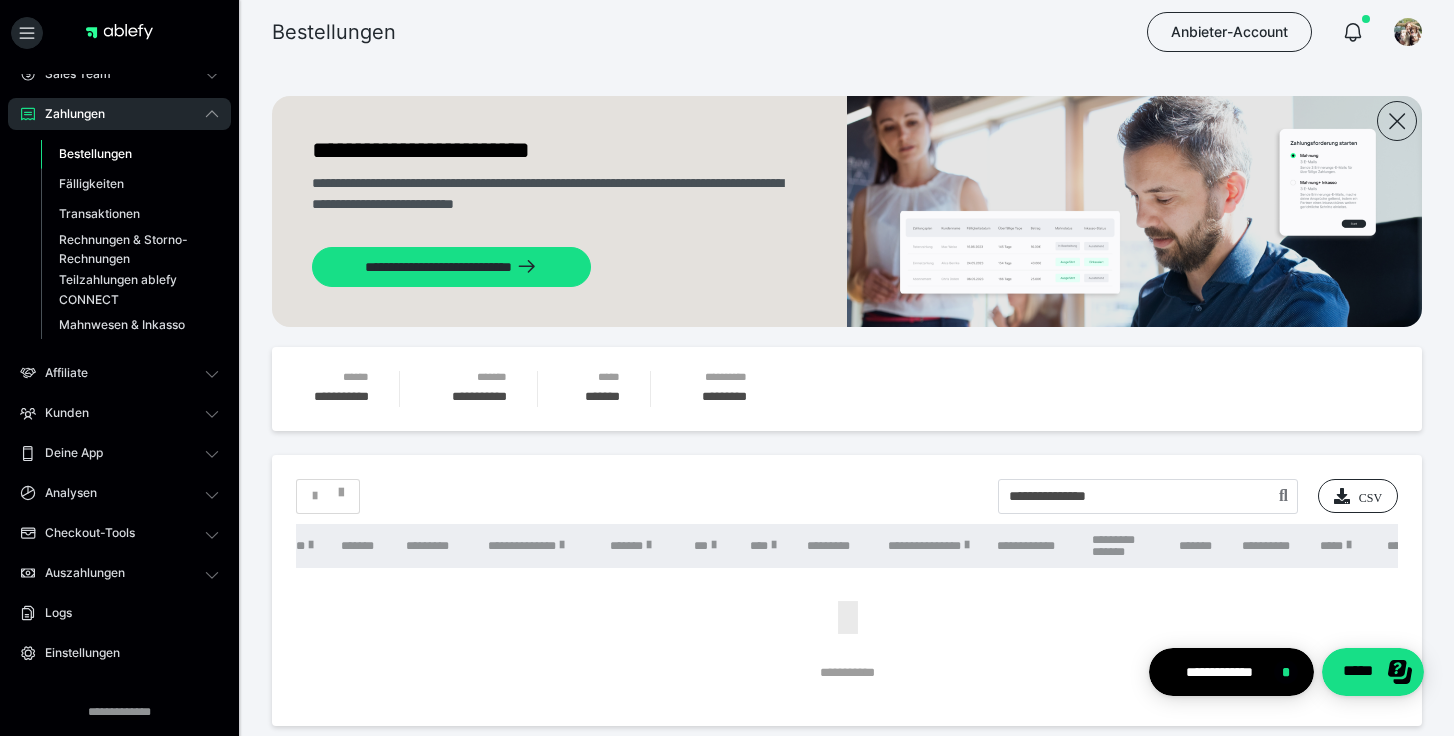 click on "Bestellungen" at bounding box center (95, 153) 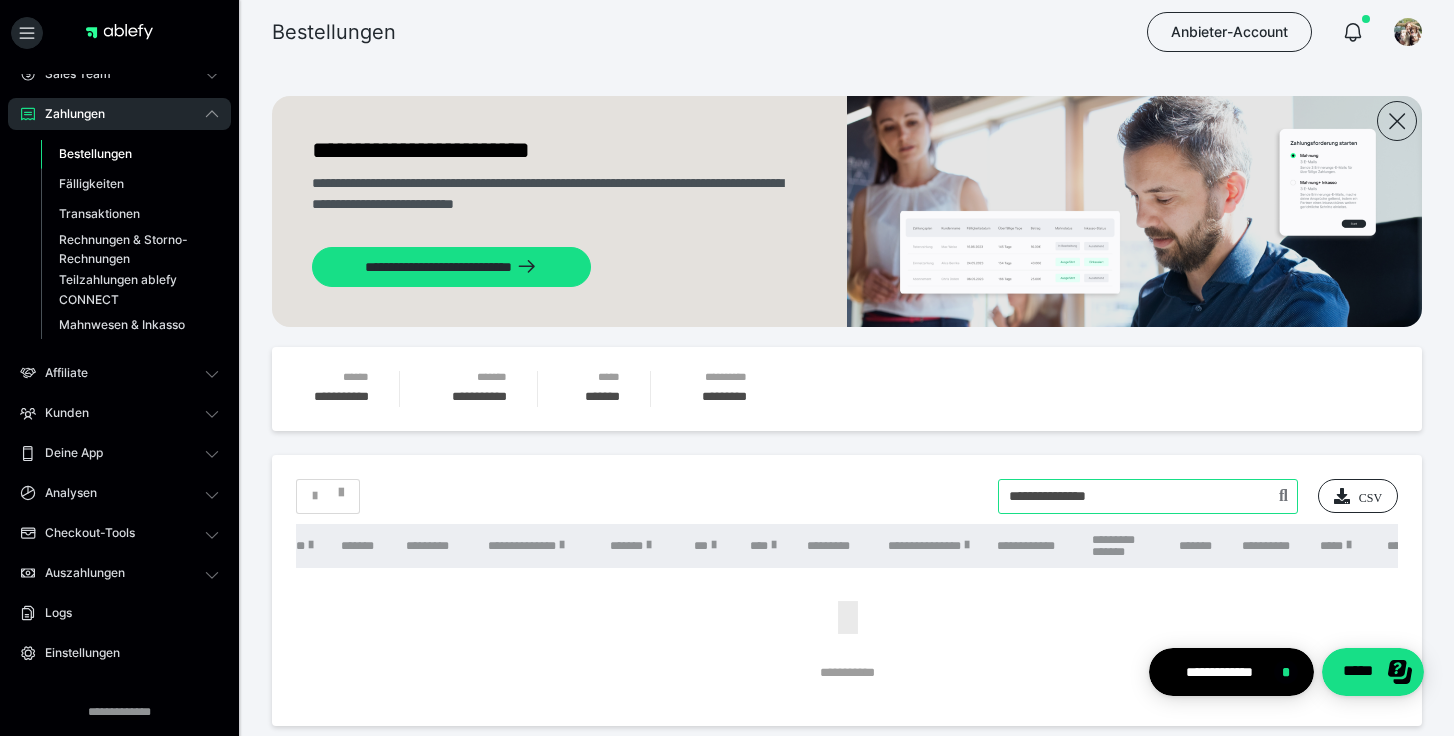 drag, startPoint x: 1135, startPoint y: 497, endPoint x: 907, endPoint y: 478, distance: 228.7903 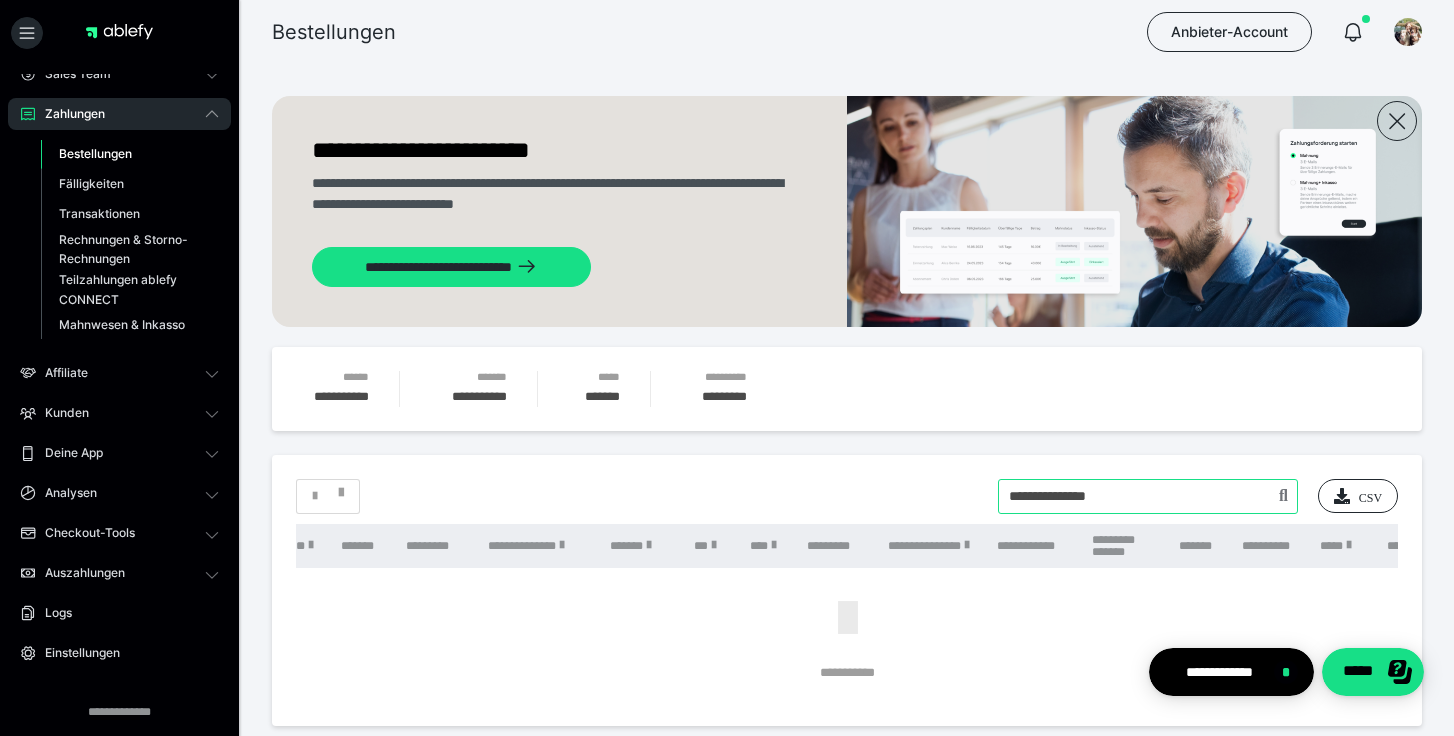 click at bounding box center (1148, 496) 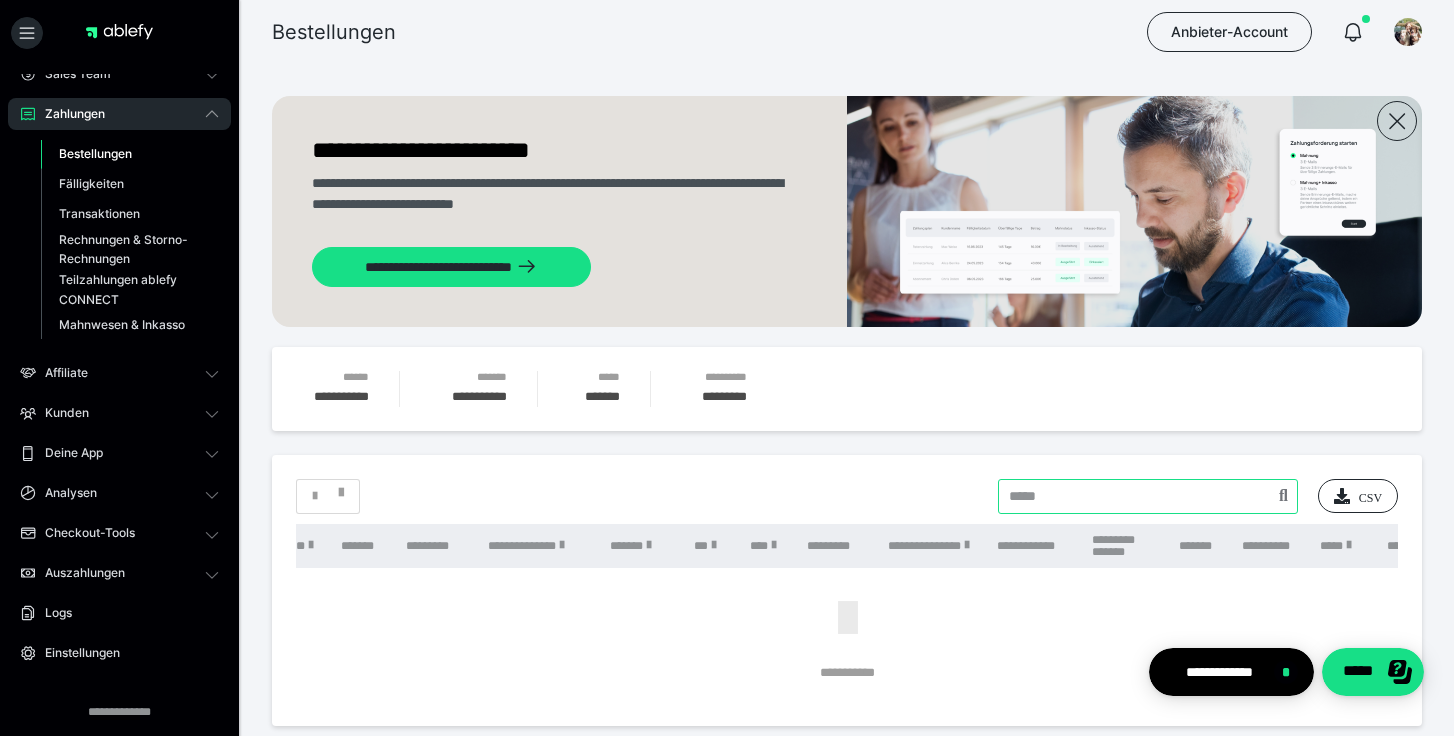 type 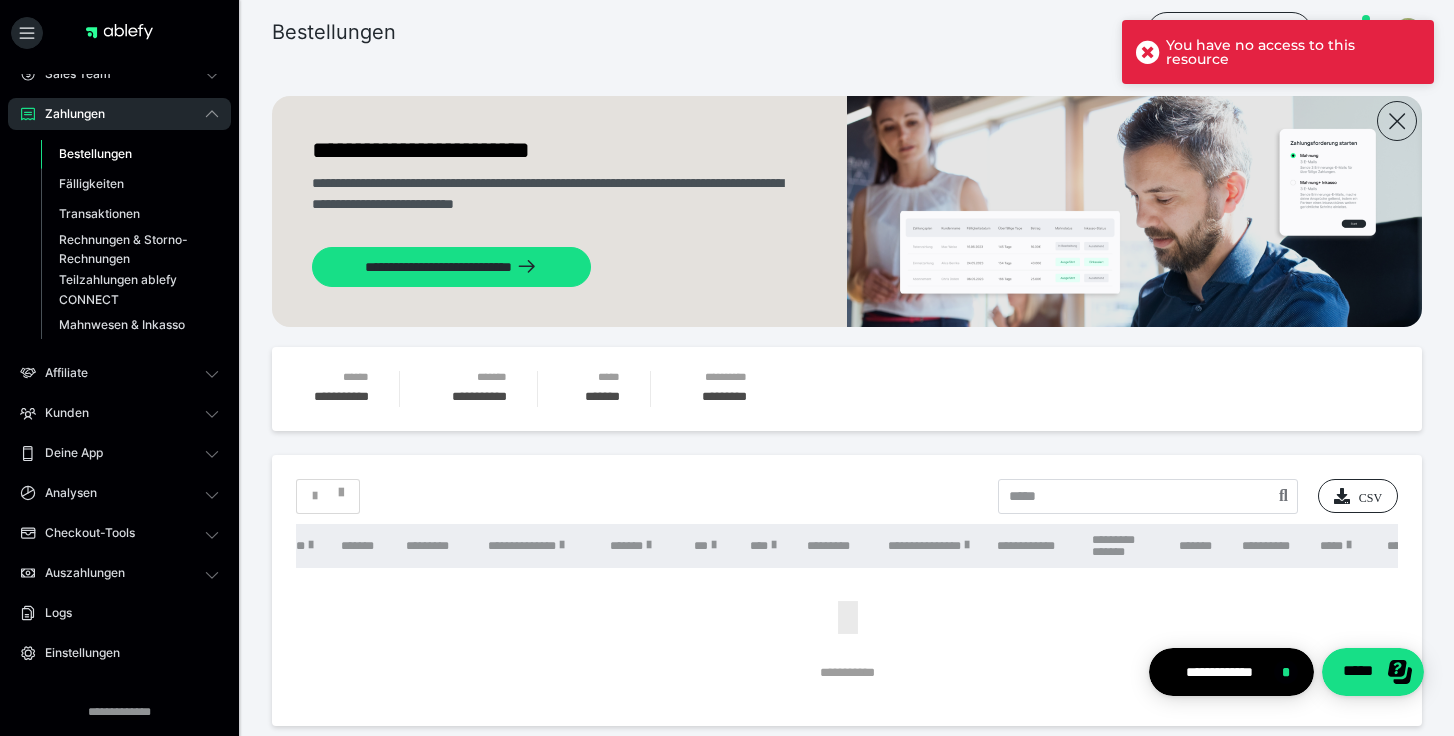 click on "Bestellungen" at bounding box center [95, 153] 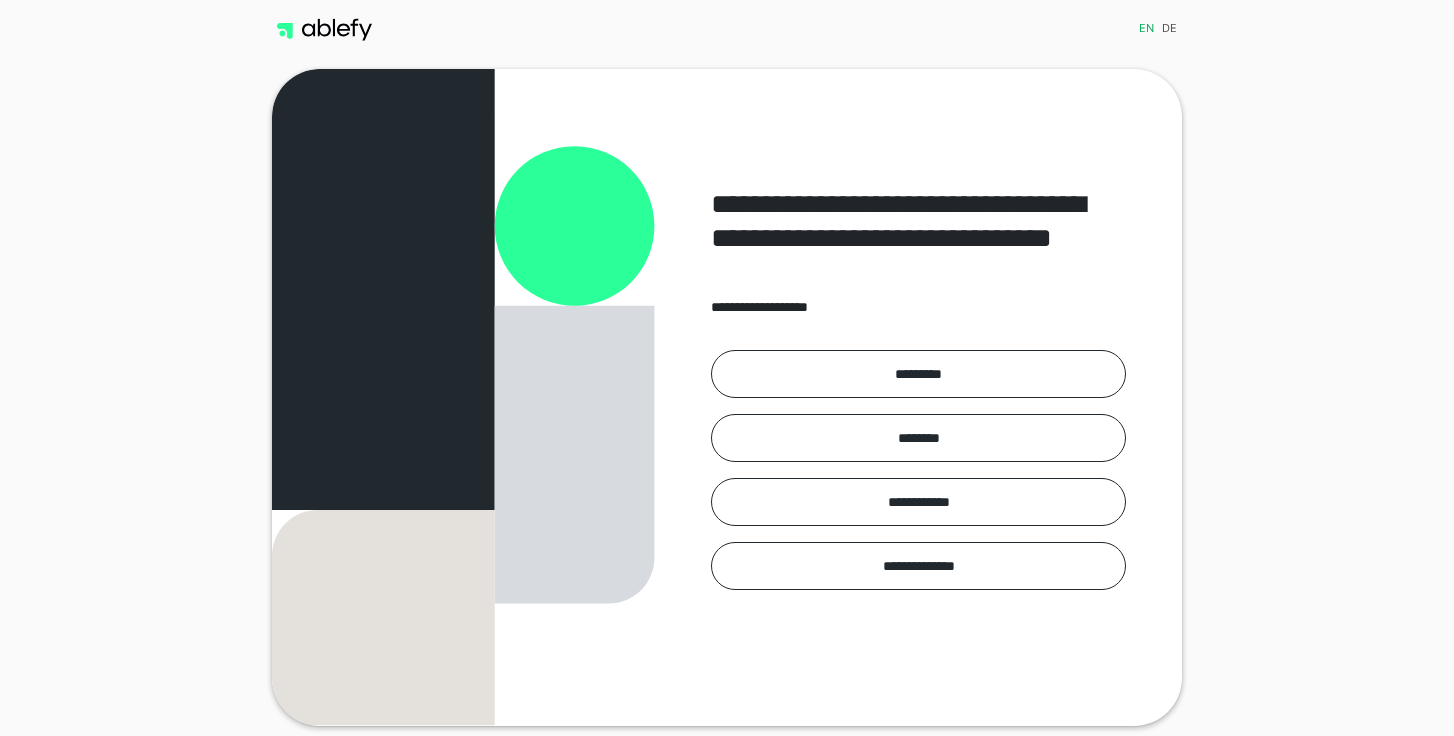 scroll, scrollTop: 0, scrollLeft: 0, axis: both 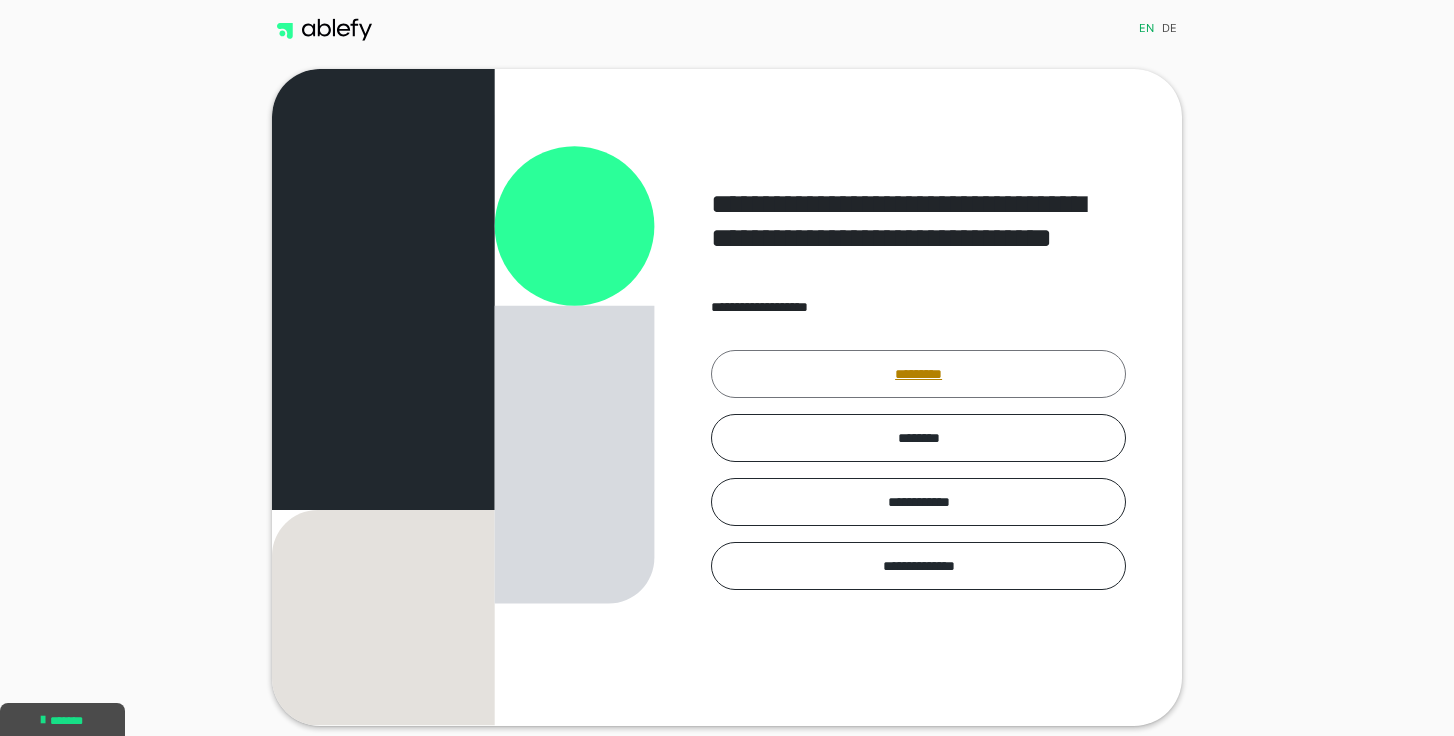 click on "*********" at bounding box center [918, 374] 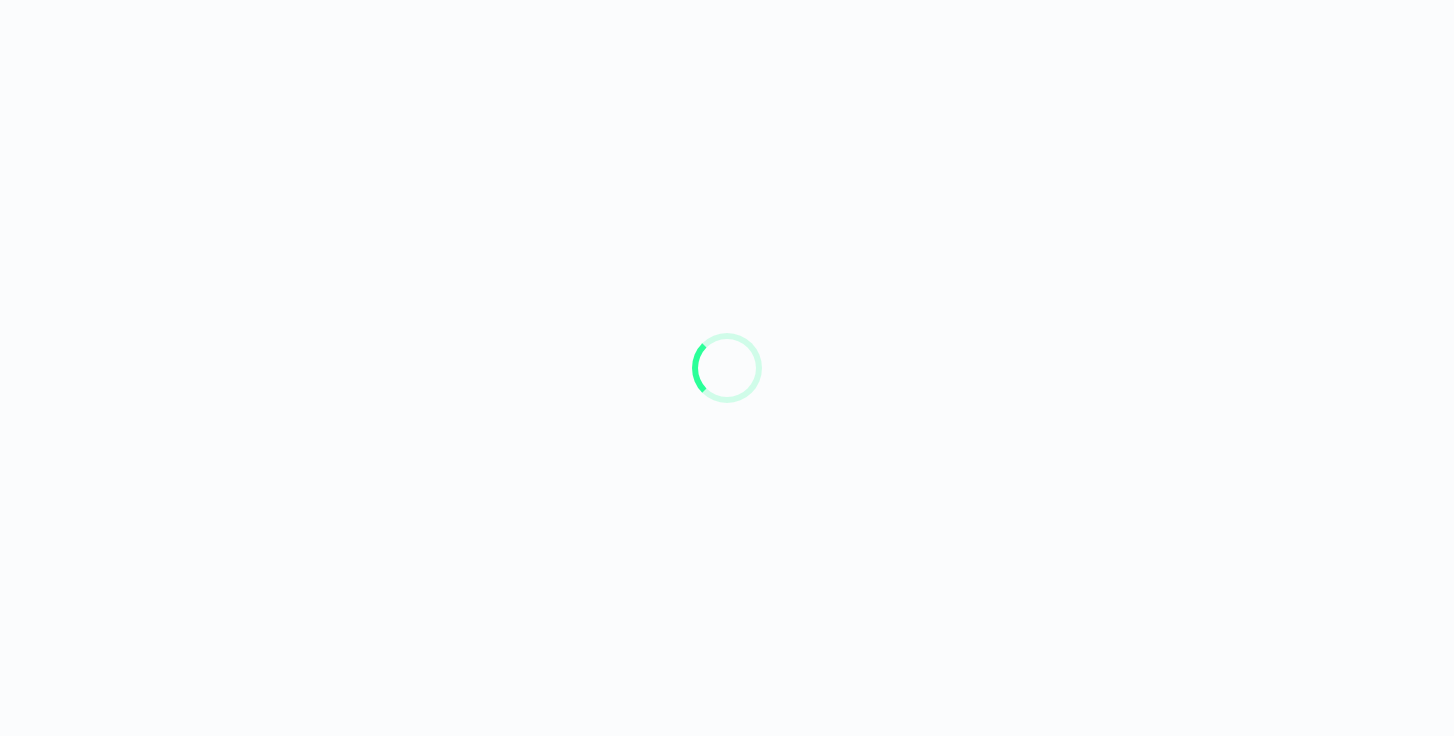 scroll, scrollTop: 0, scrollLeft: 0, axis: both 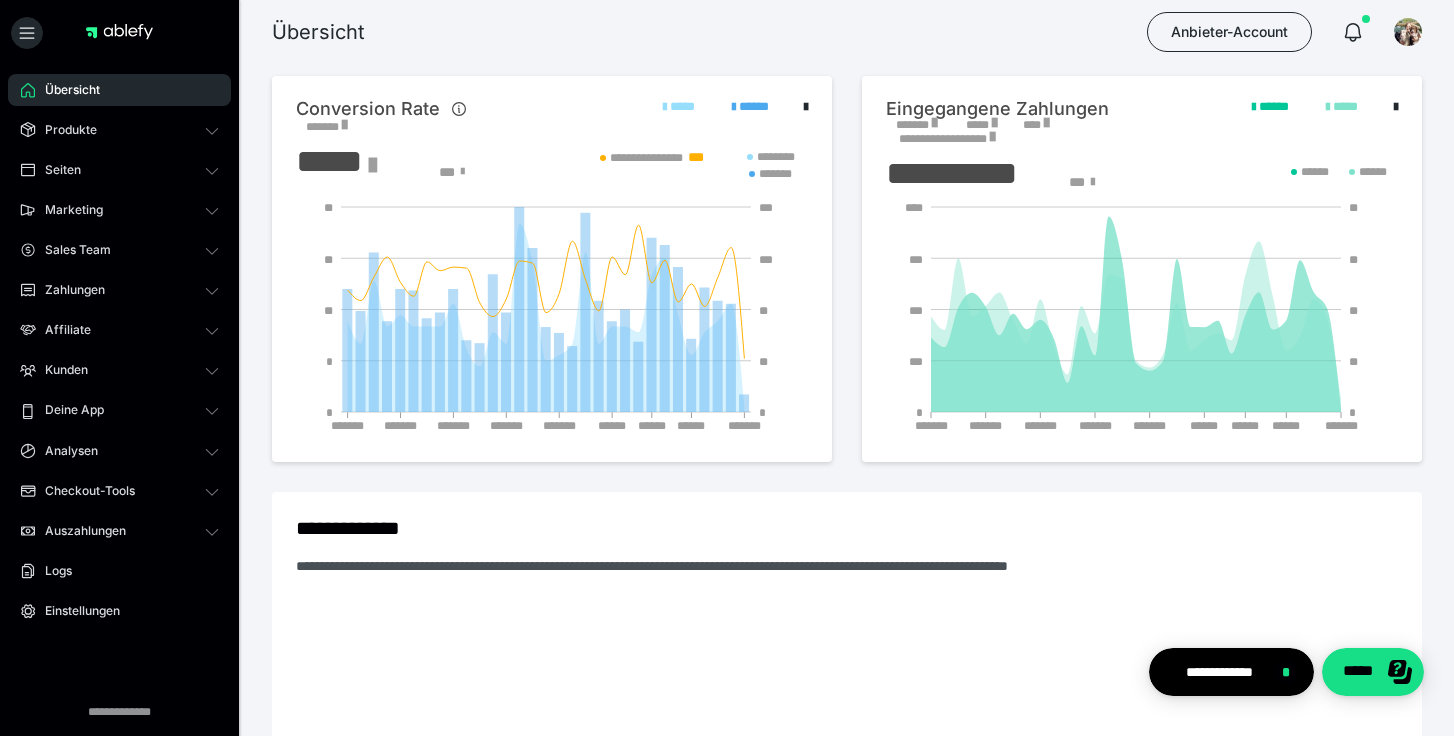 click on "*******" at bounding box center [916, 125] 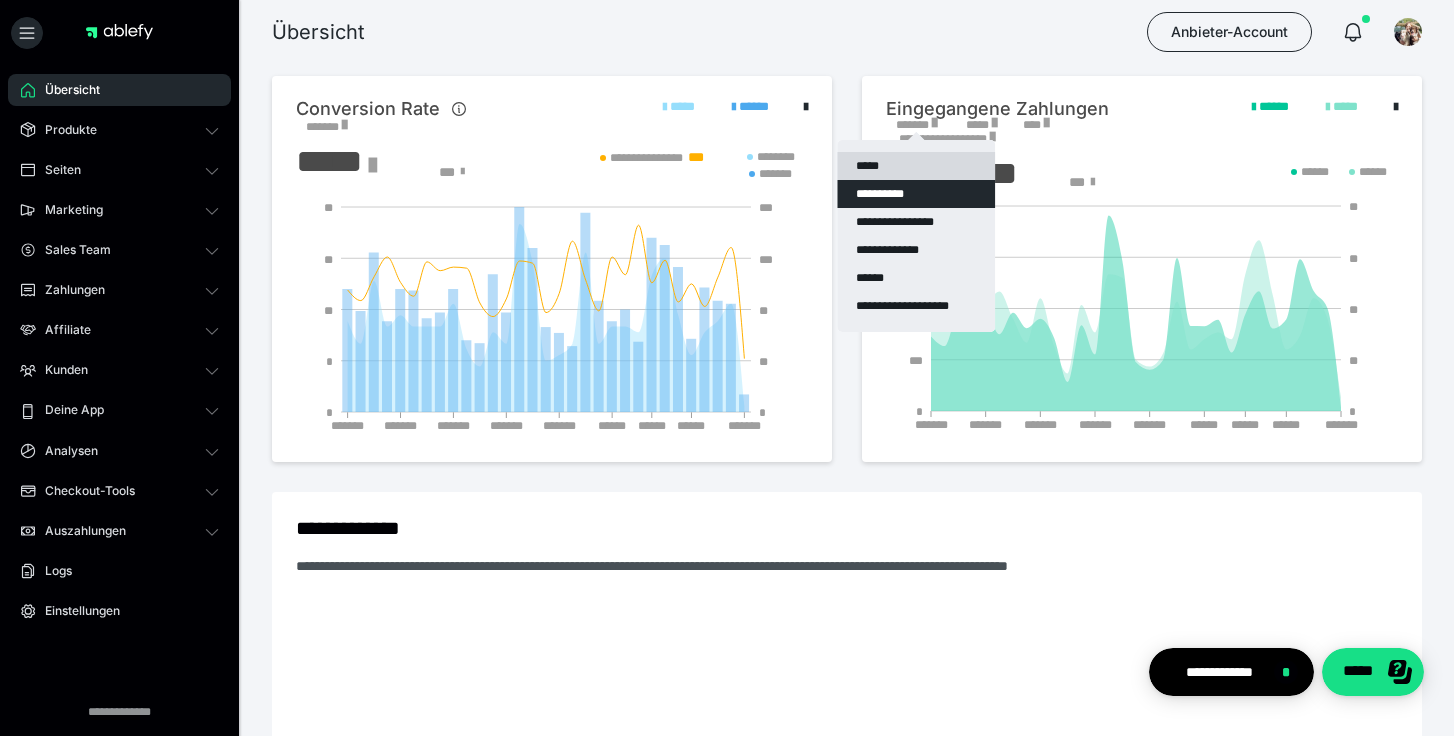 click on "*****" at bounding box center (916, 166) 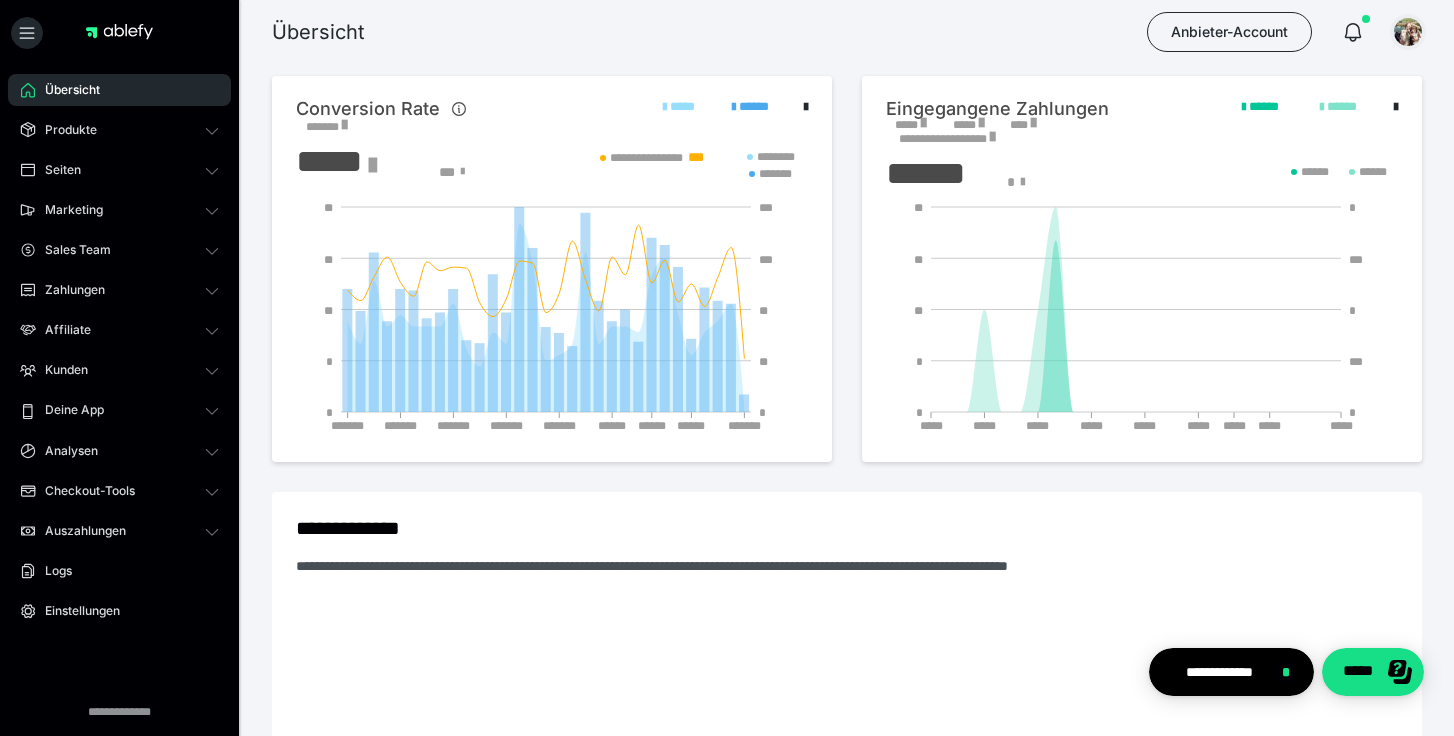 click at bounding box center (1408, 32) 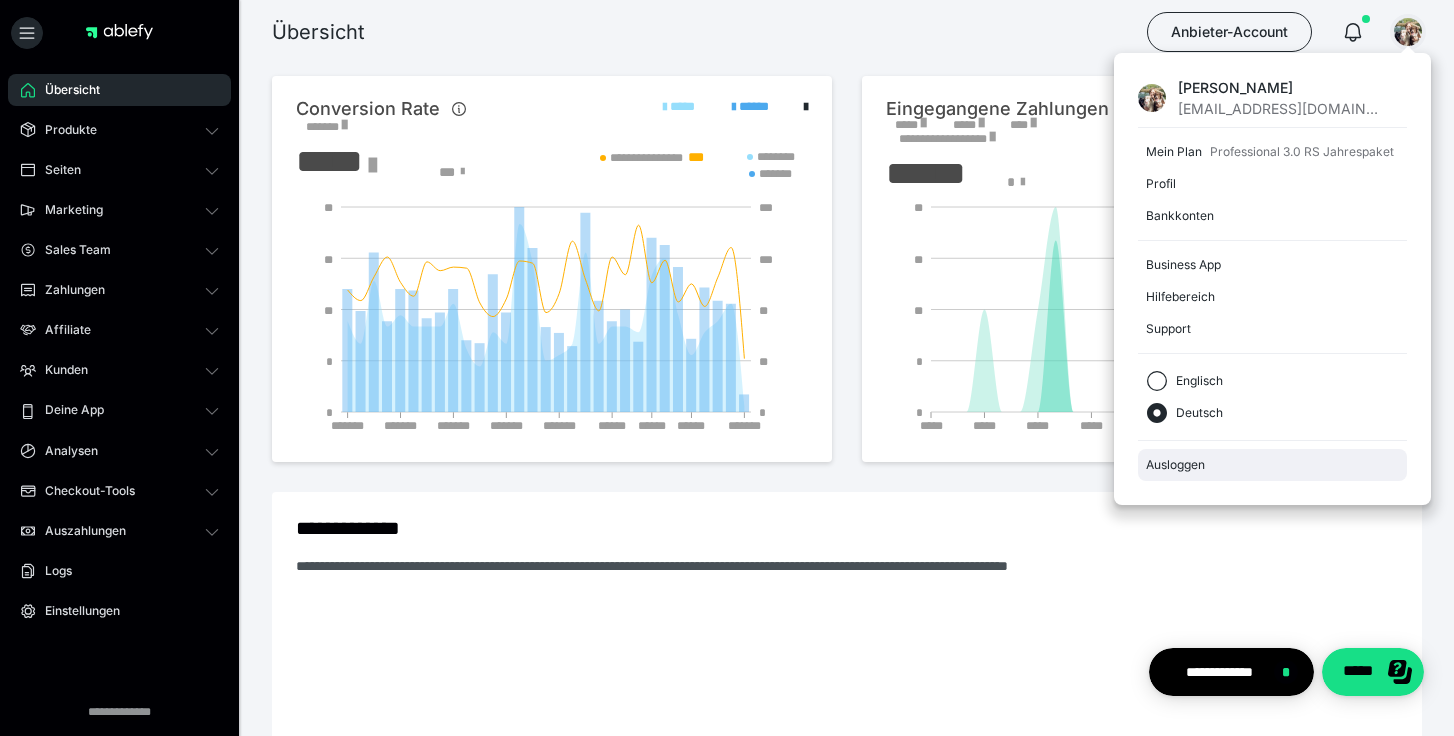 click on "Ausloggen" at bounding box center [1272, 465] 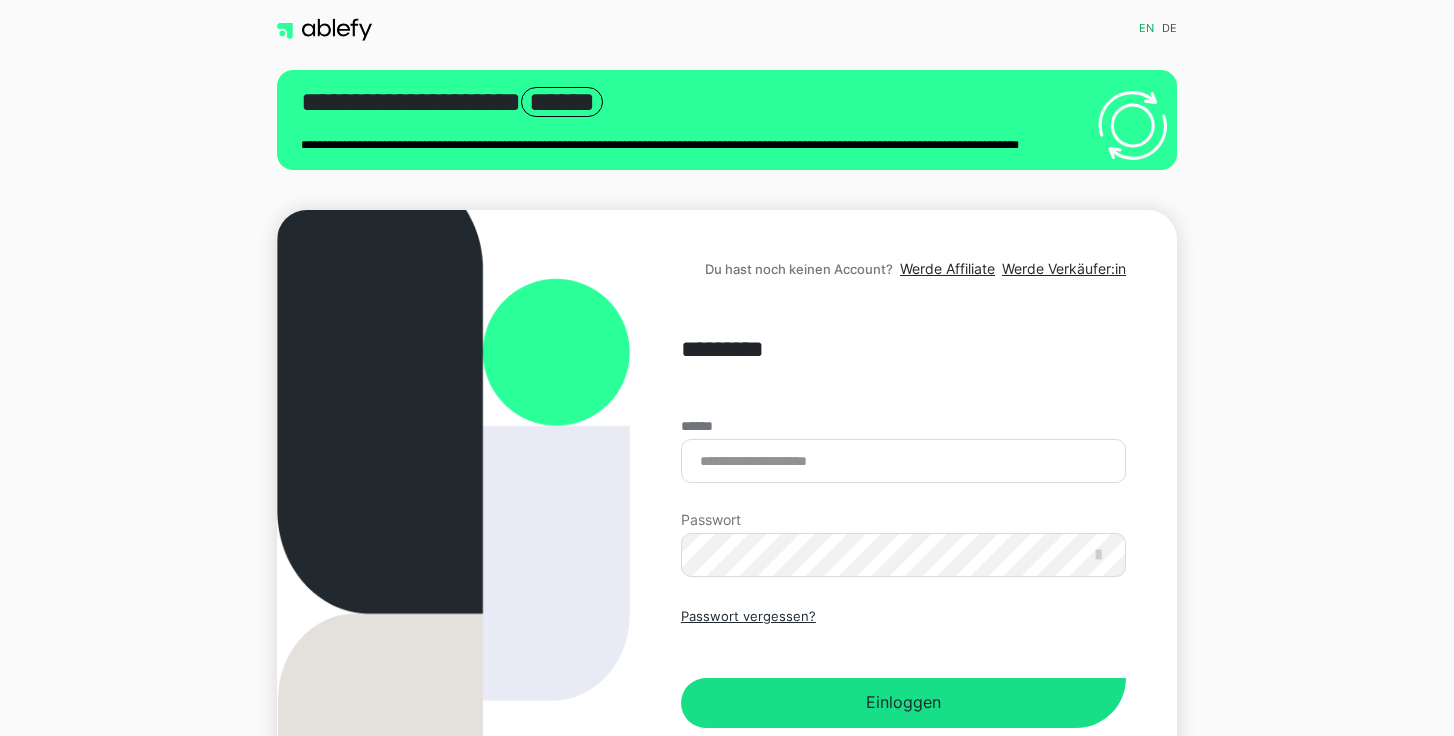 scroll, scrollTop: 0, scrollLeft: 0, axis: both 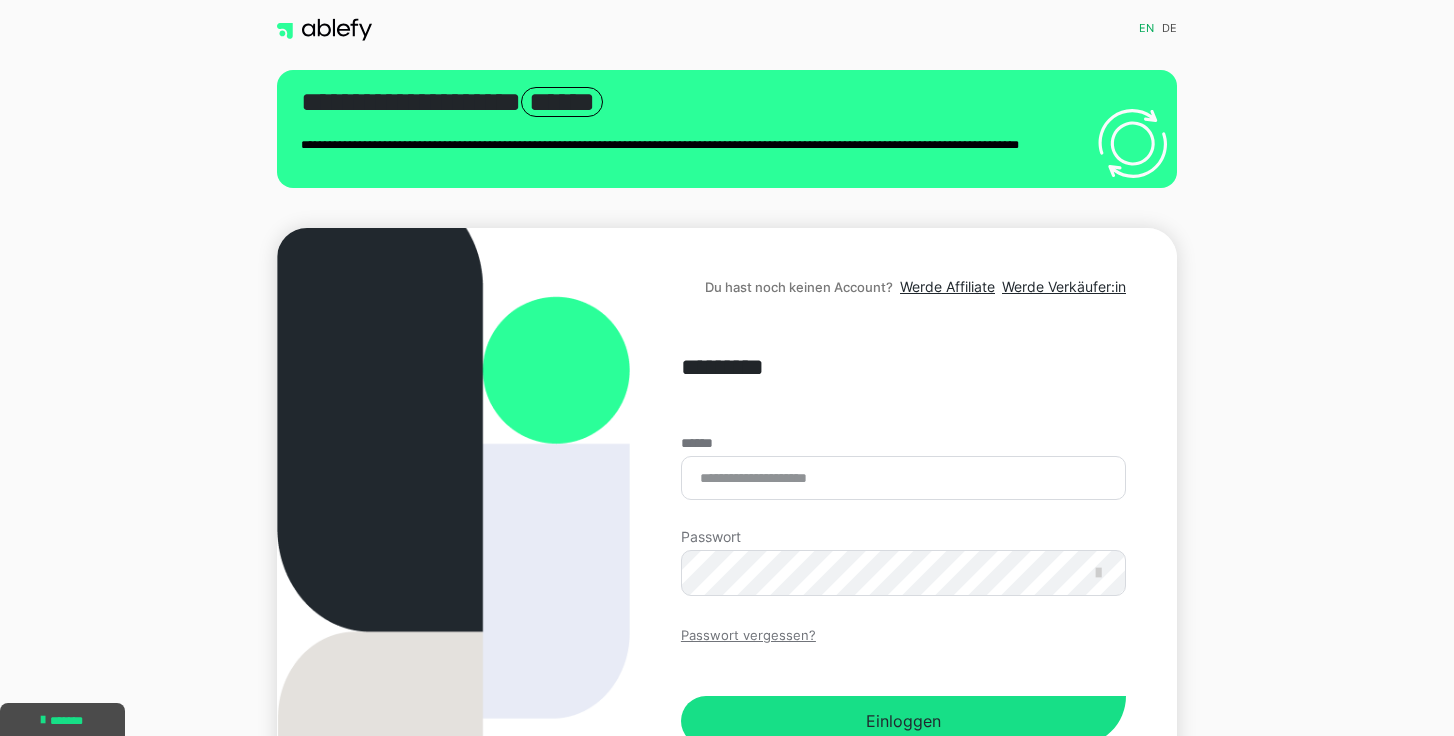 click on "Passwort vergessen?" at bounding box center (748, 636) 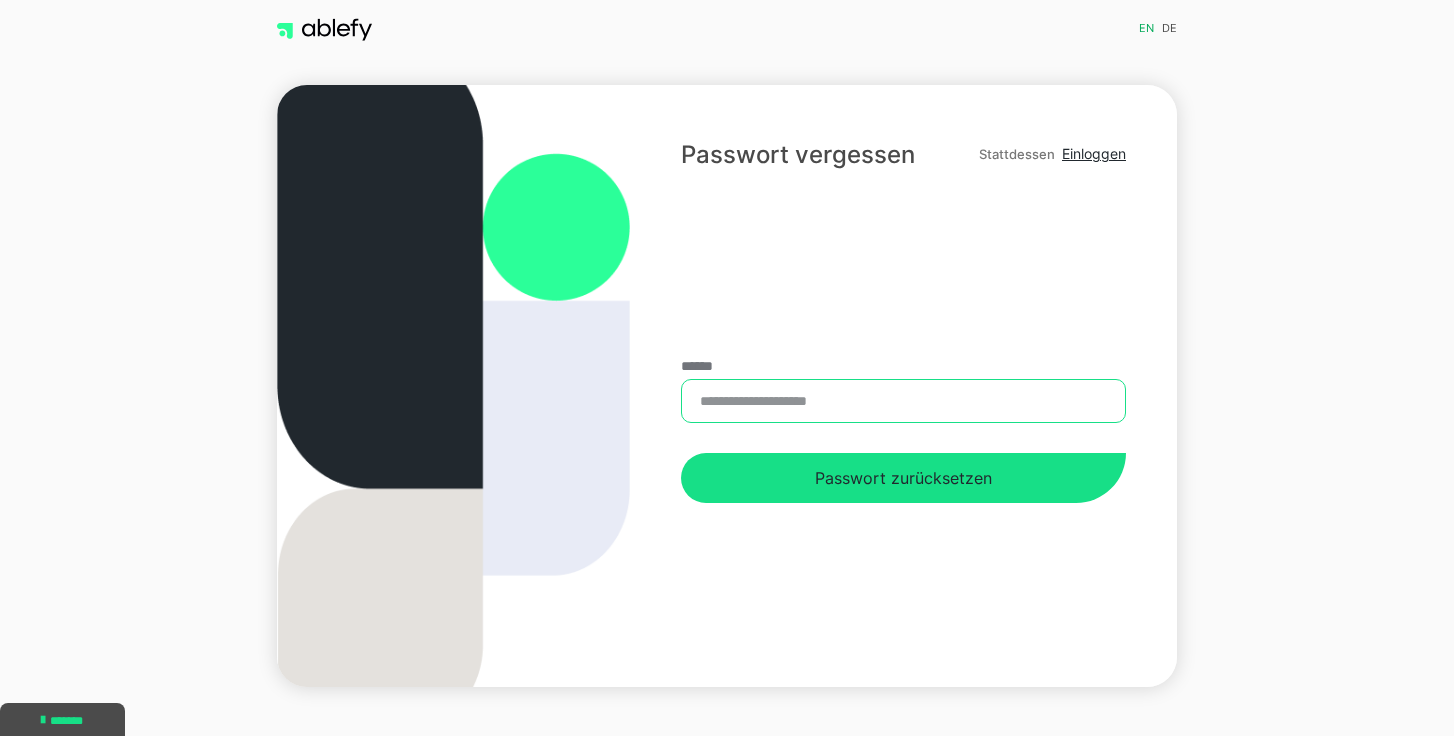 click on "******" at bounding box center (903, 401) 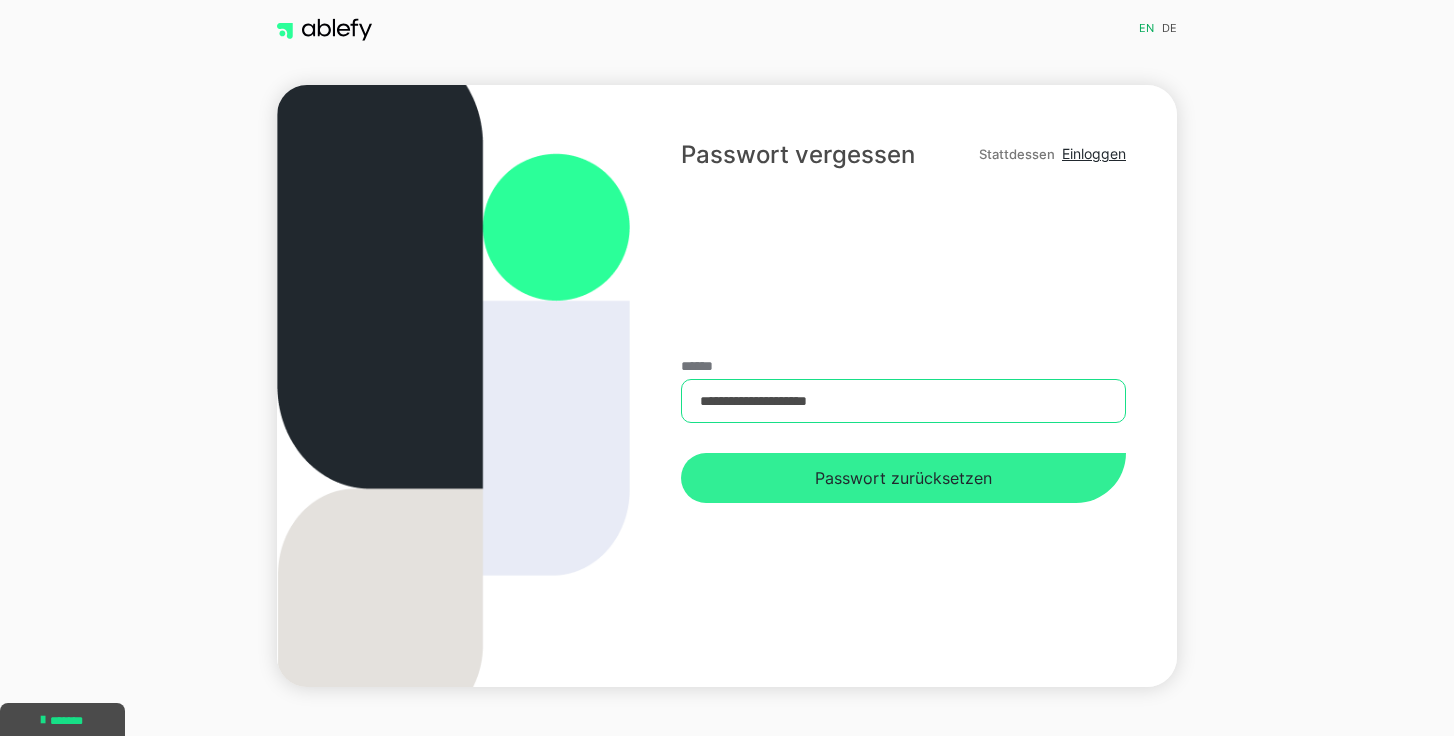 type on "**********" 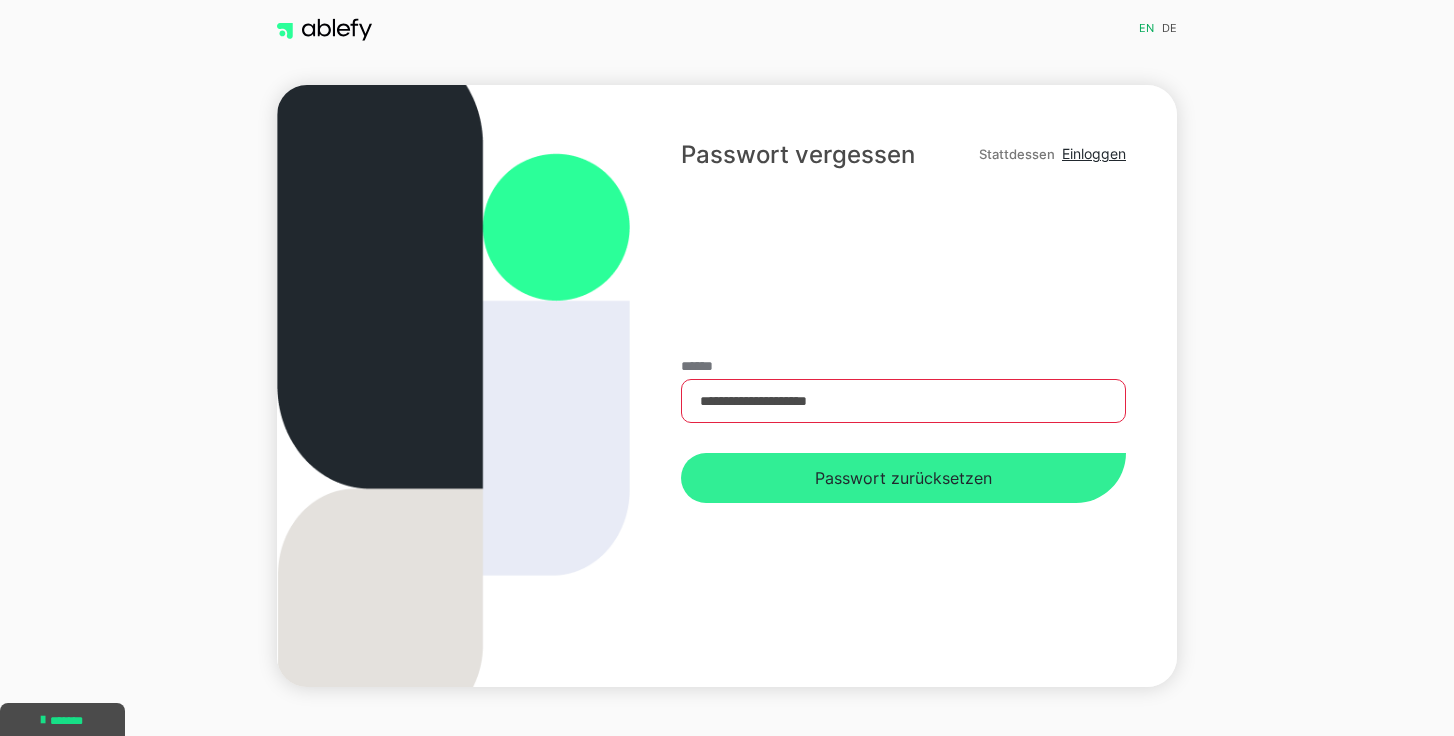 click on "Passwort zurücksetzen" at bounding box center [903, 478] 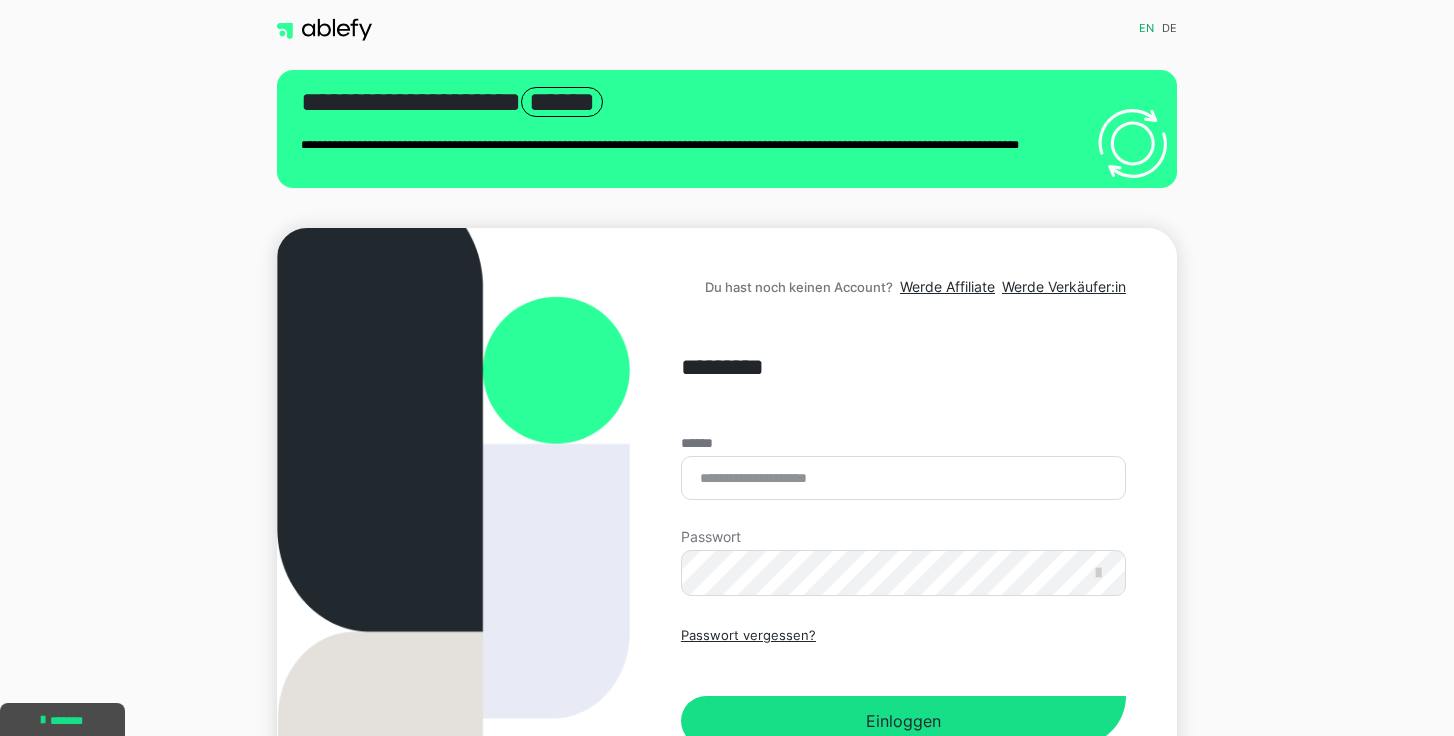 scroll, scrollTop: 0, scrollLeft: 0, axis: both 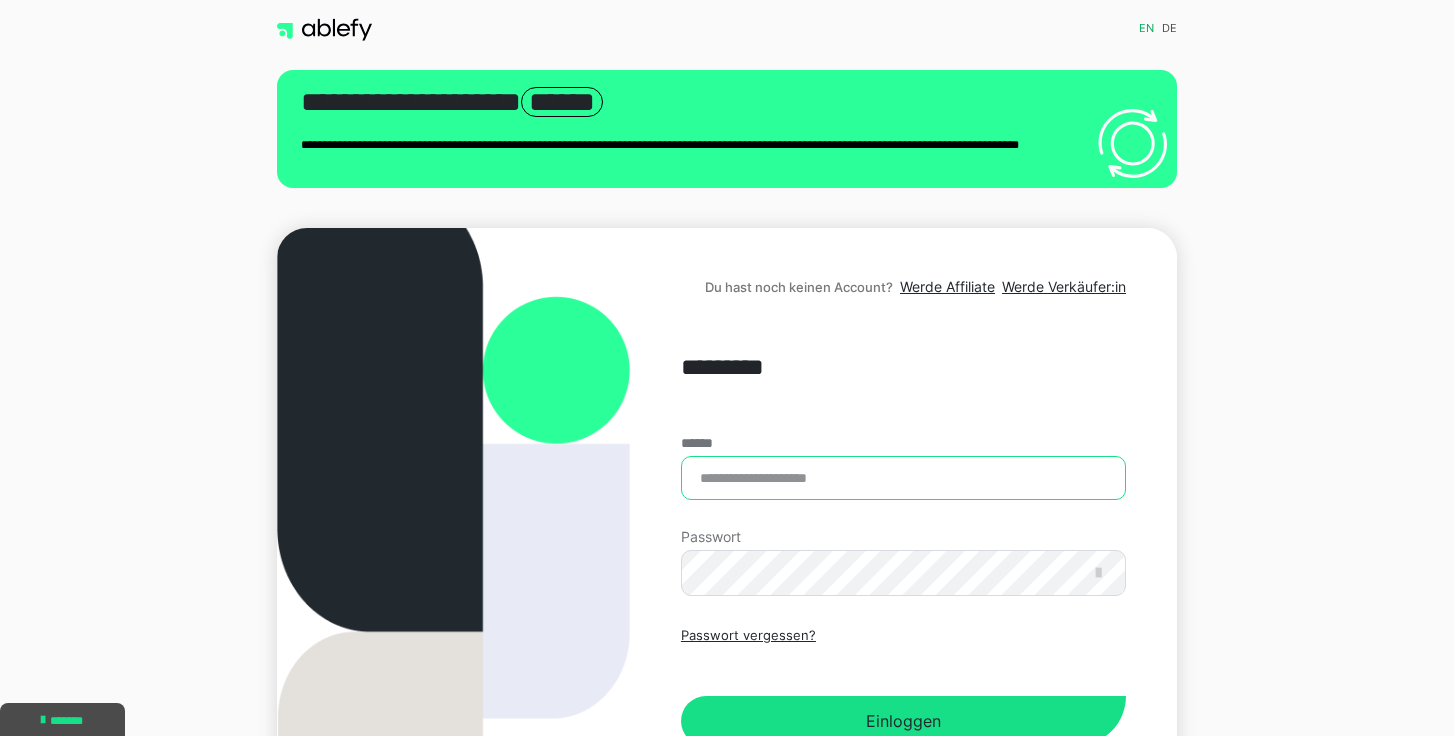 click on "******" at bounding box center [903, 478] 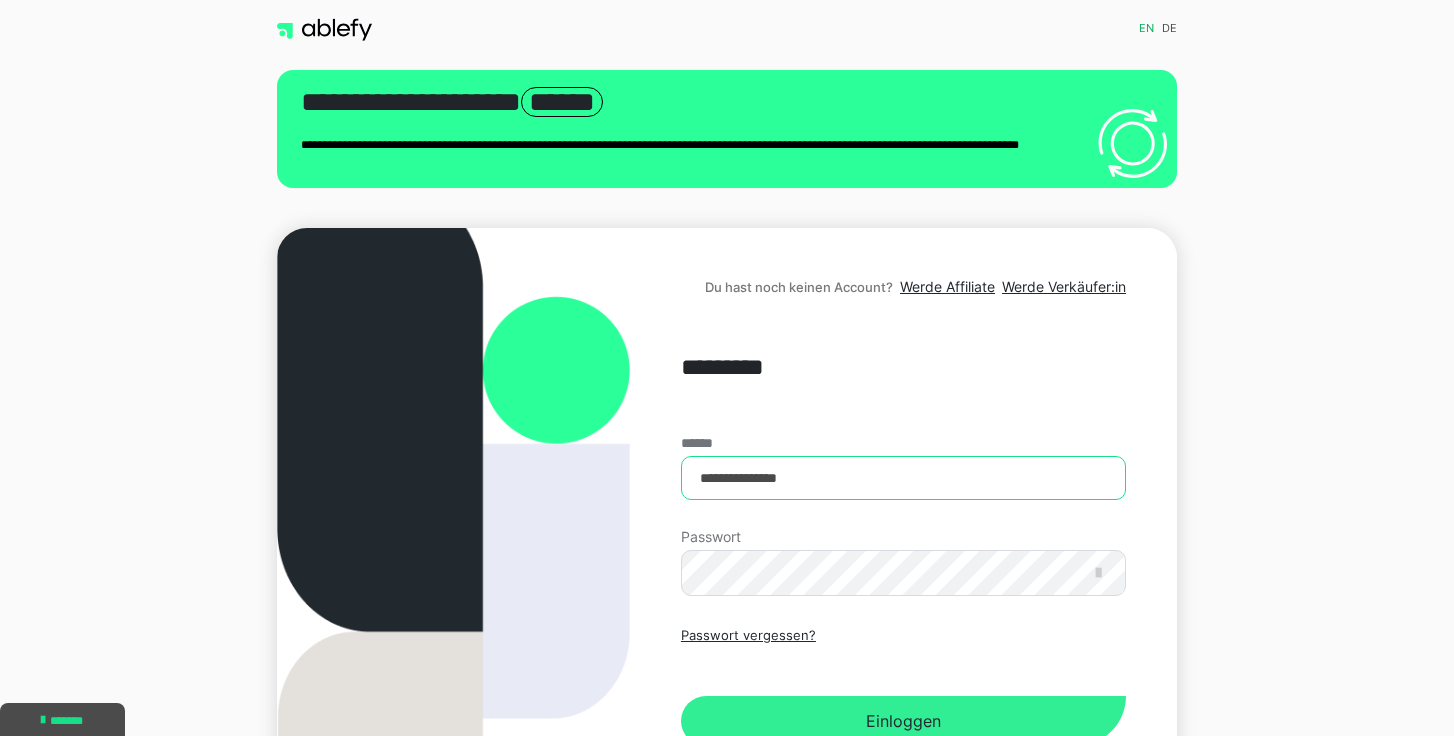 type on "**********" 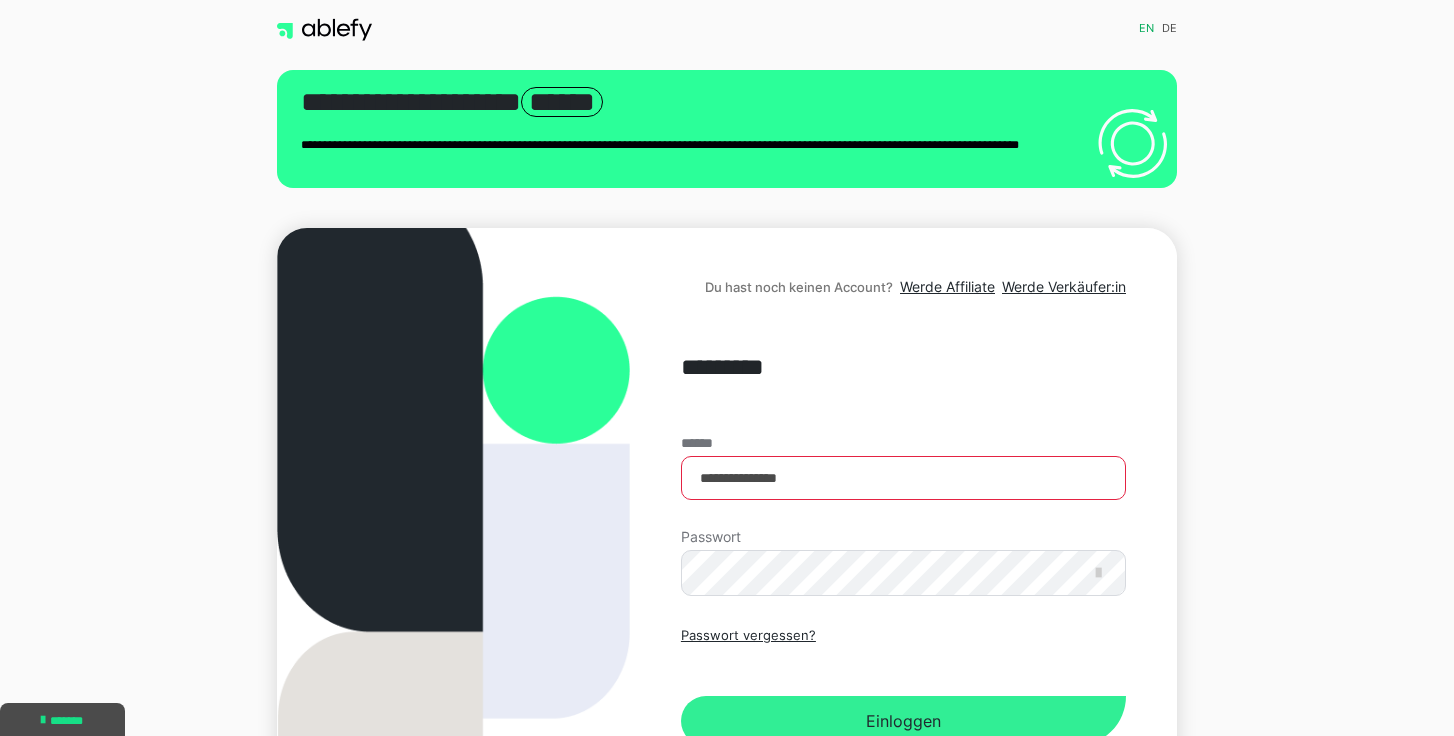 click on "Einloggen" at bounding box center (903, 721) 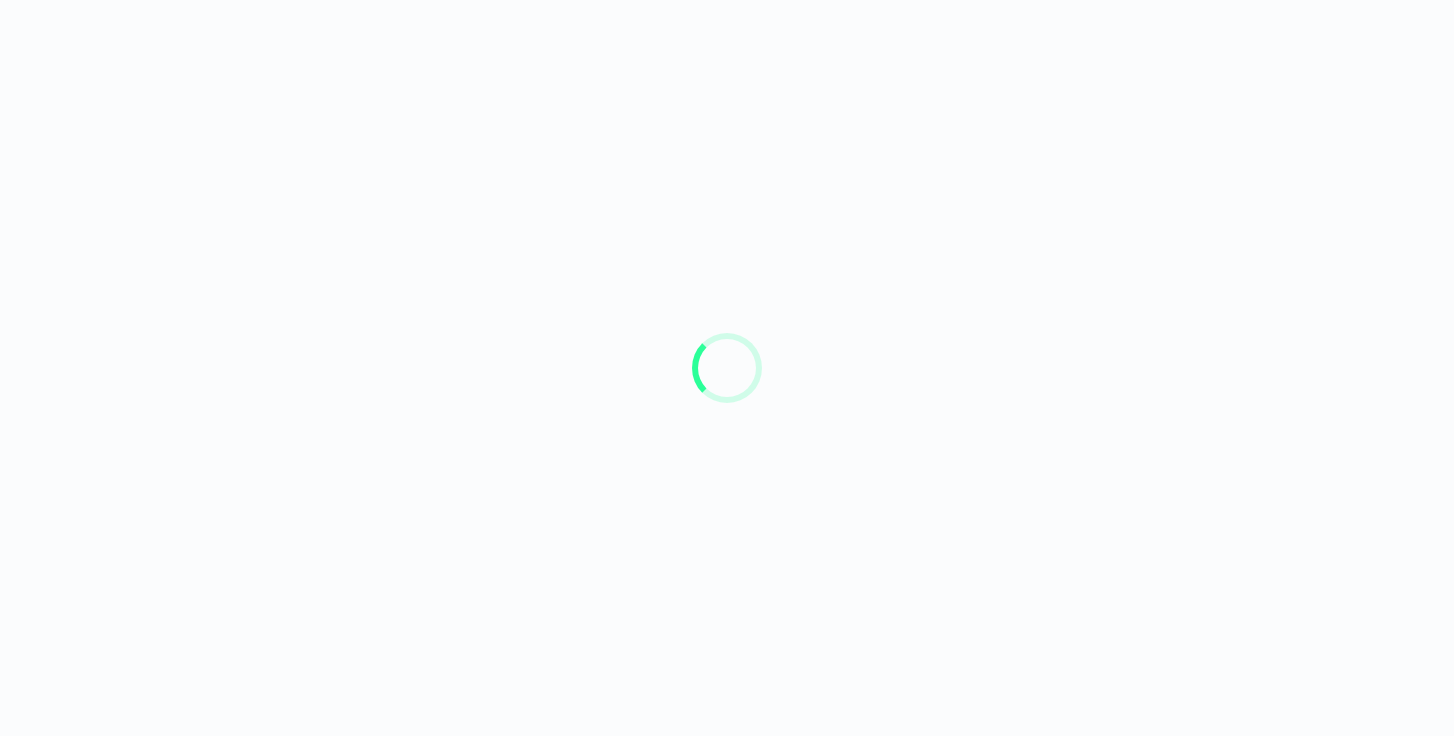 scroll, scrollTop: 0, scrollLeft: 0, axis: both 